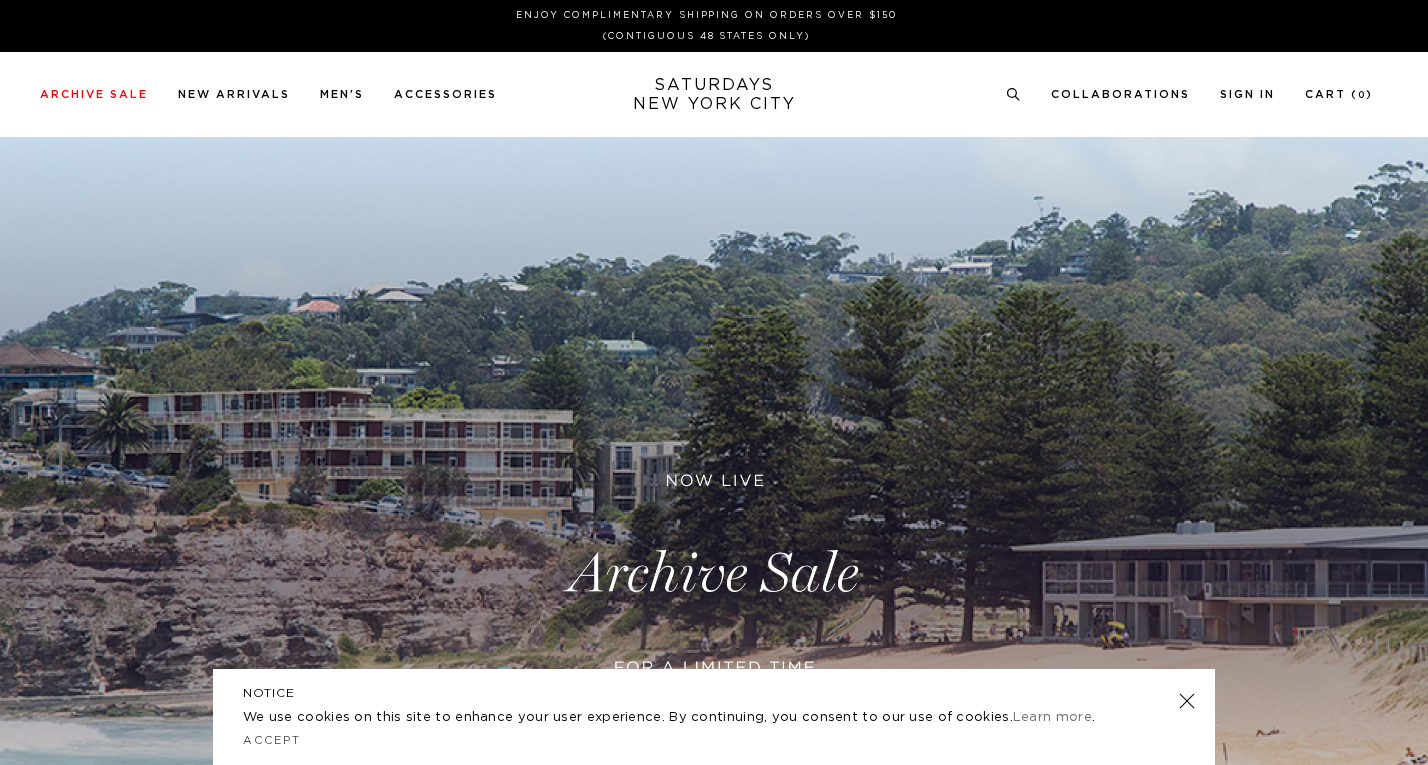 scroll, scrollTop: 0, scrollLeft: 0, axis: both 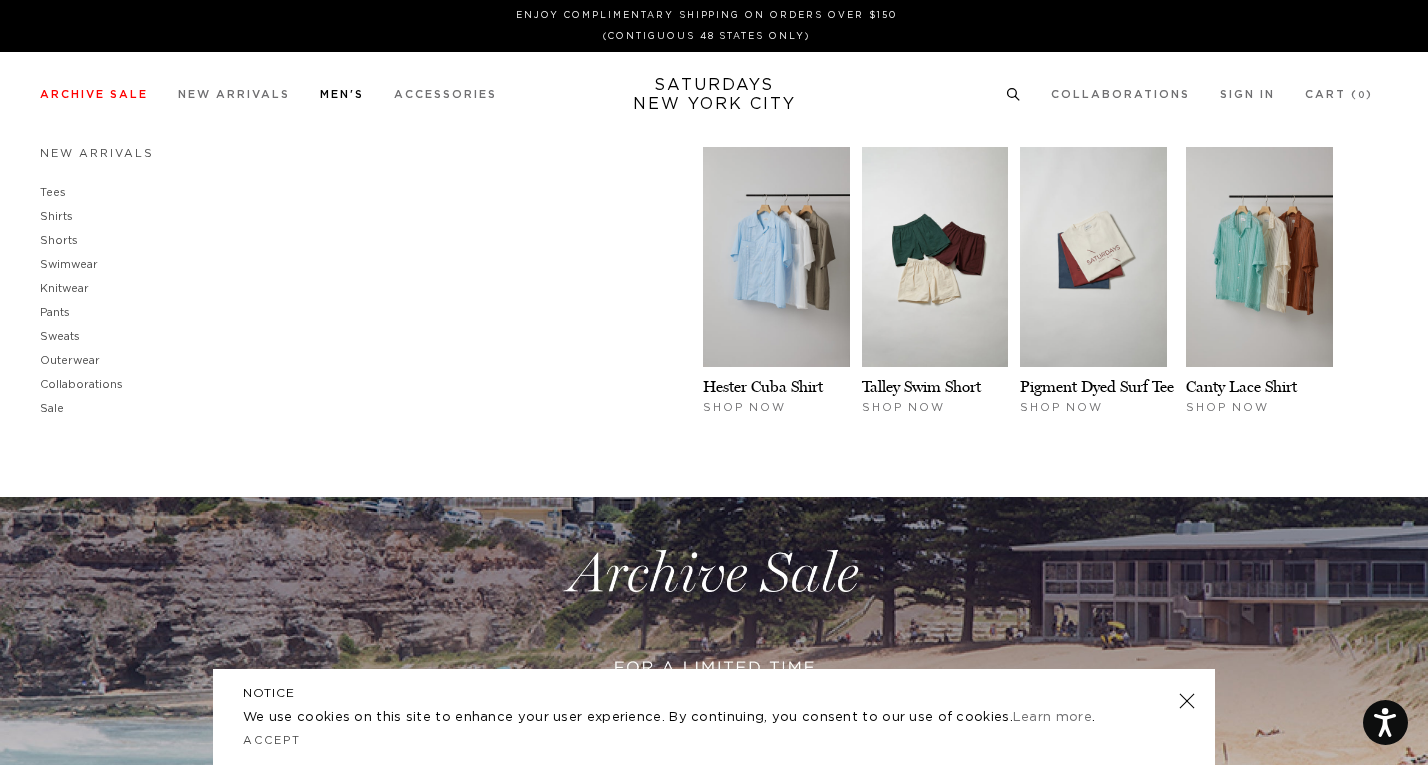 click on "Men's" at bounding box center [342, 94] 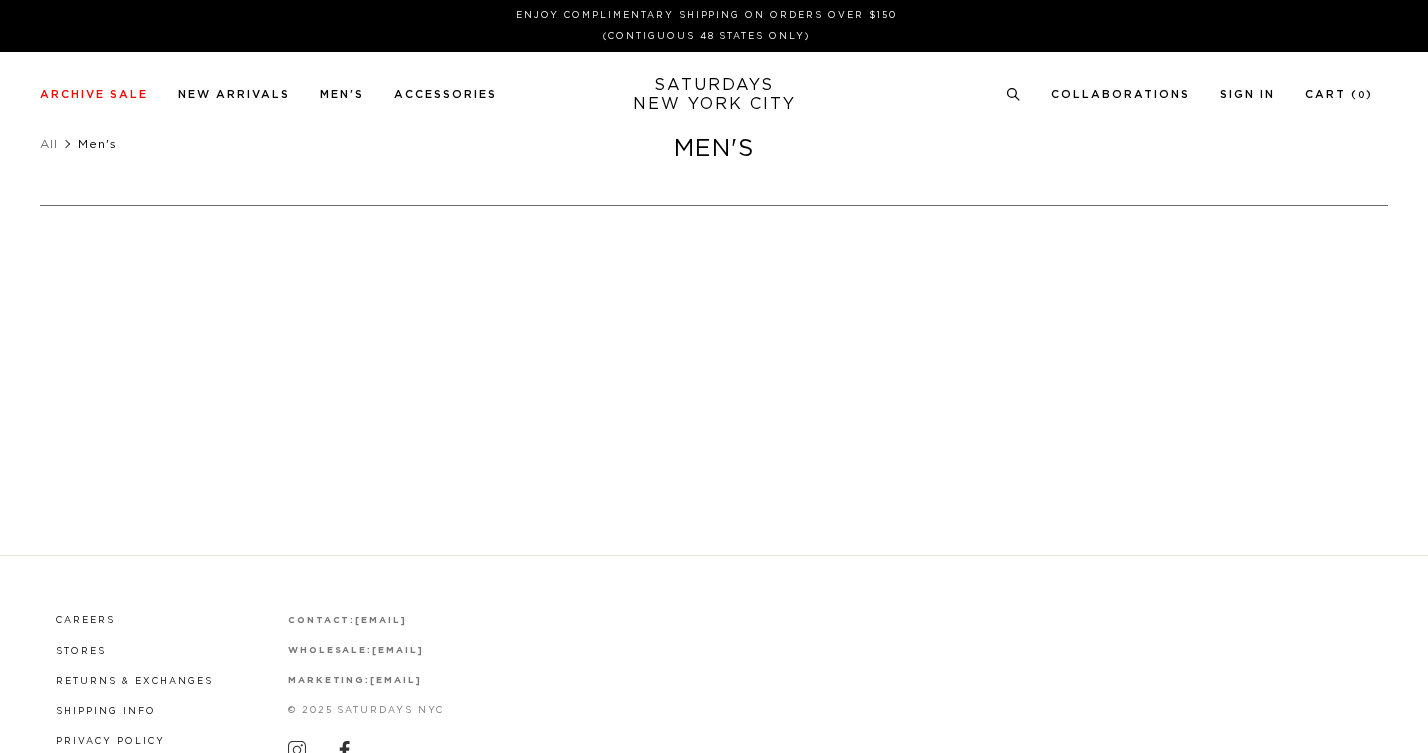 scroll, scrollTop: 0, scrollLeft: 0, axis: both 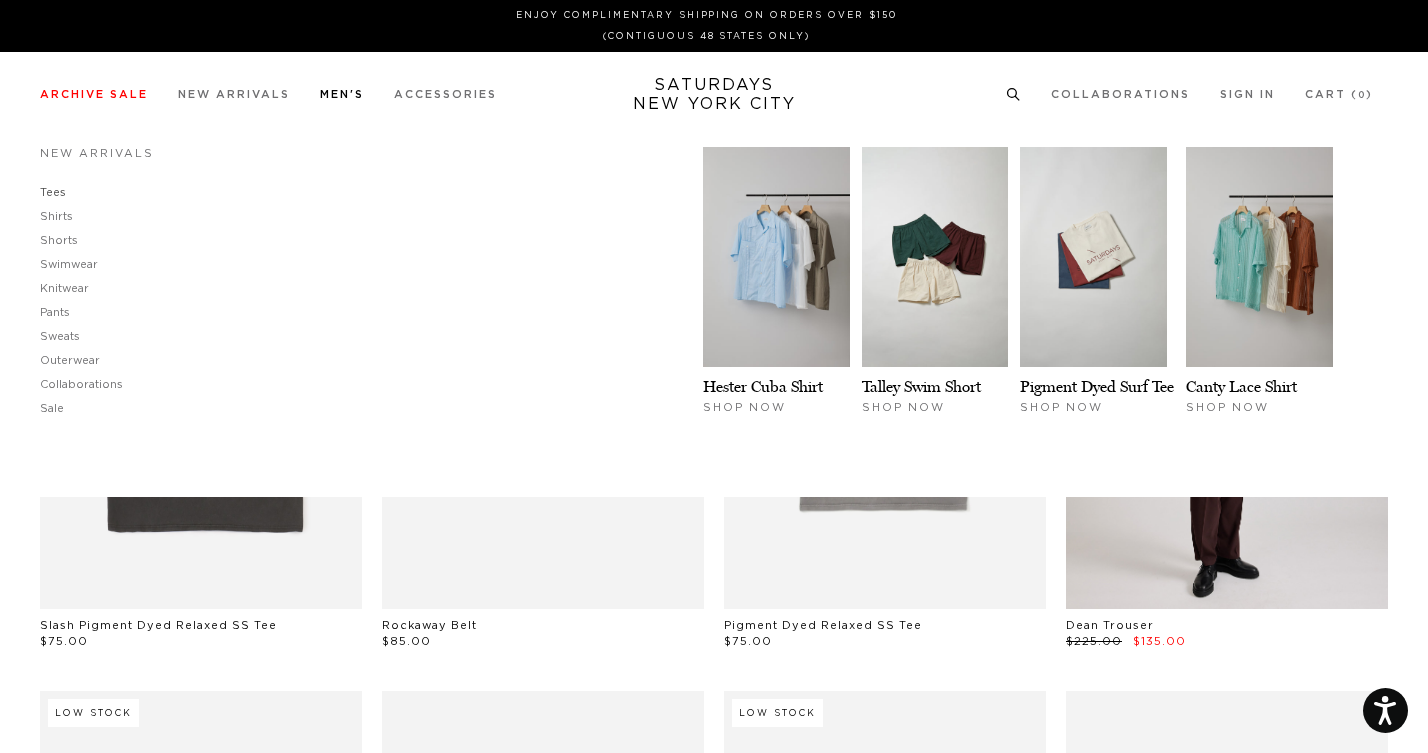 click on "Tees" at bounding box center (53, 192) 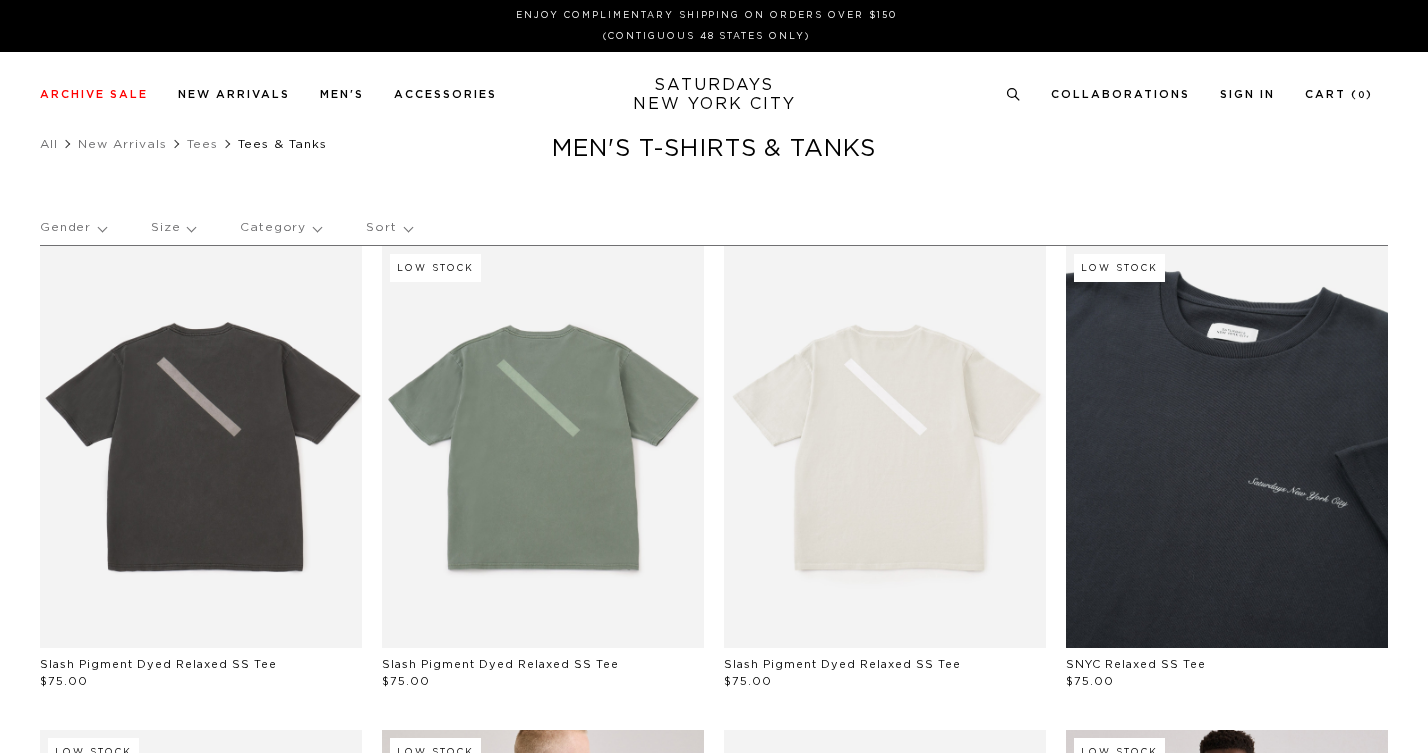 scroll, scrollTop: 0, scrollLeft: 0, axis: both 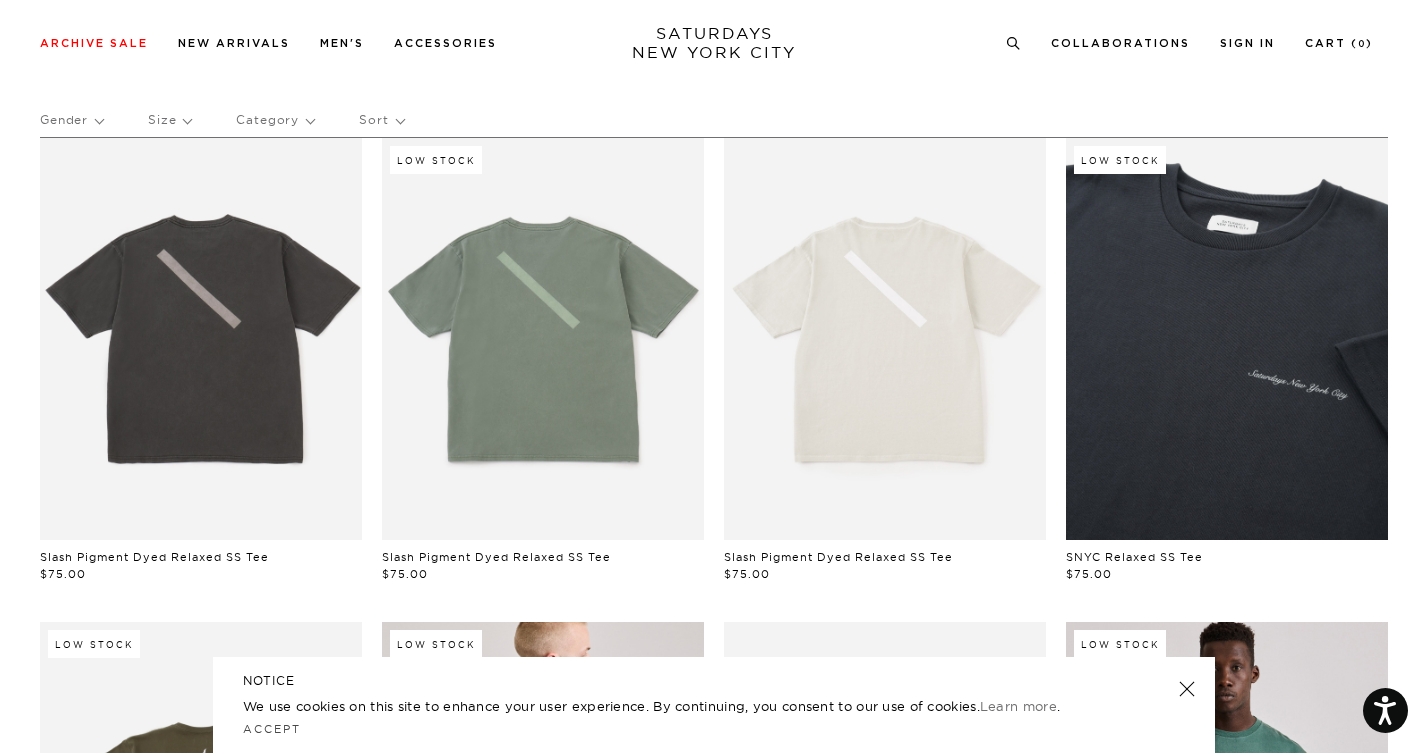 click at bounding box center (1187, 689) 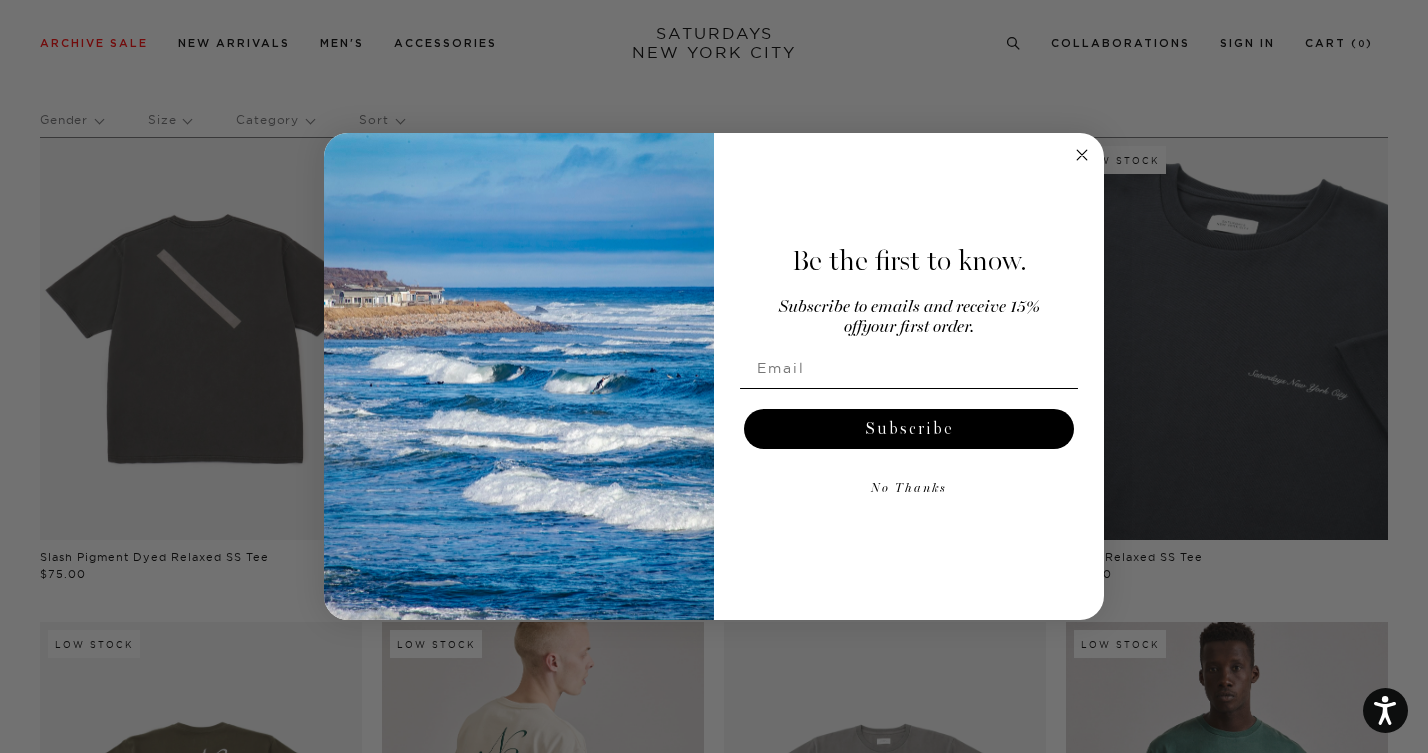 click 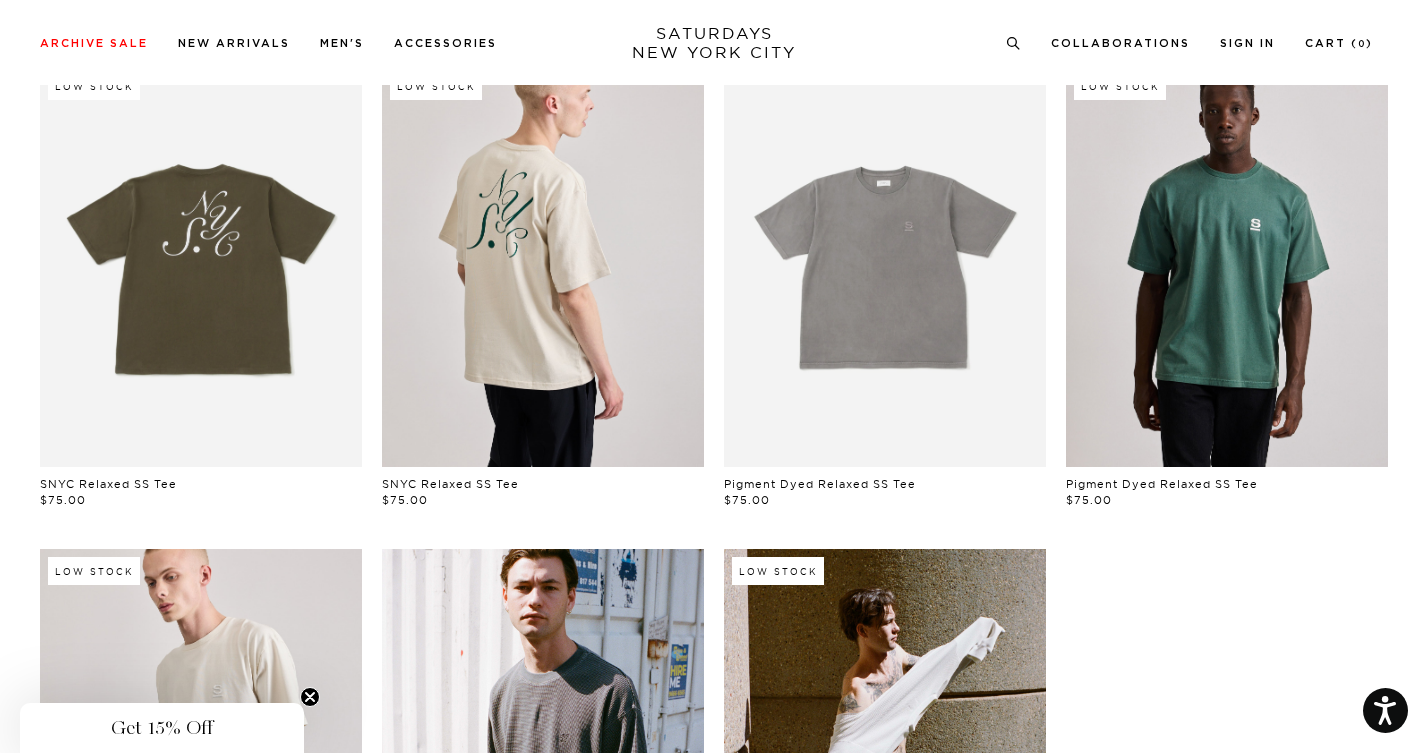 scroll, scrollTop: 0, scrollLeft: 0, axis: both 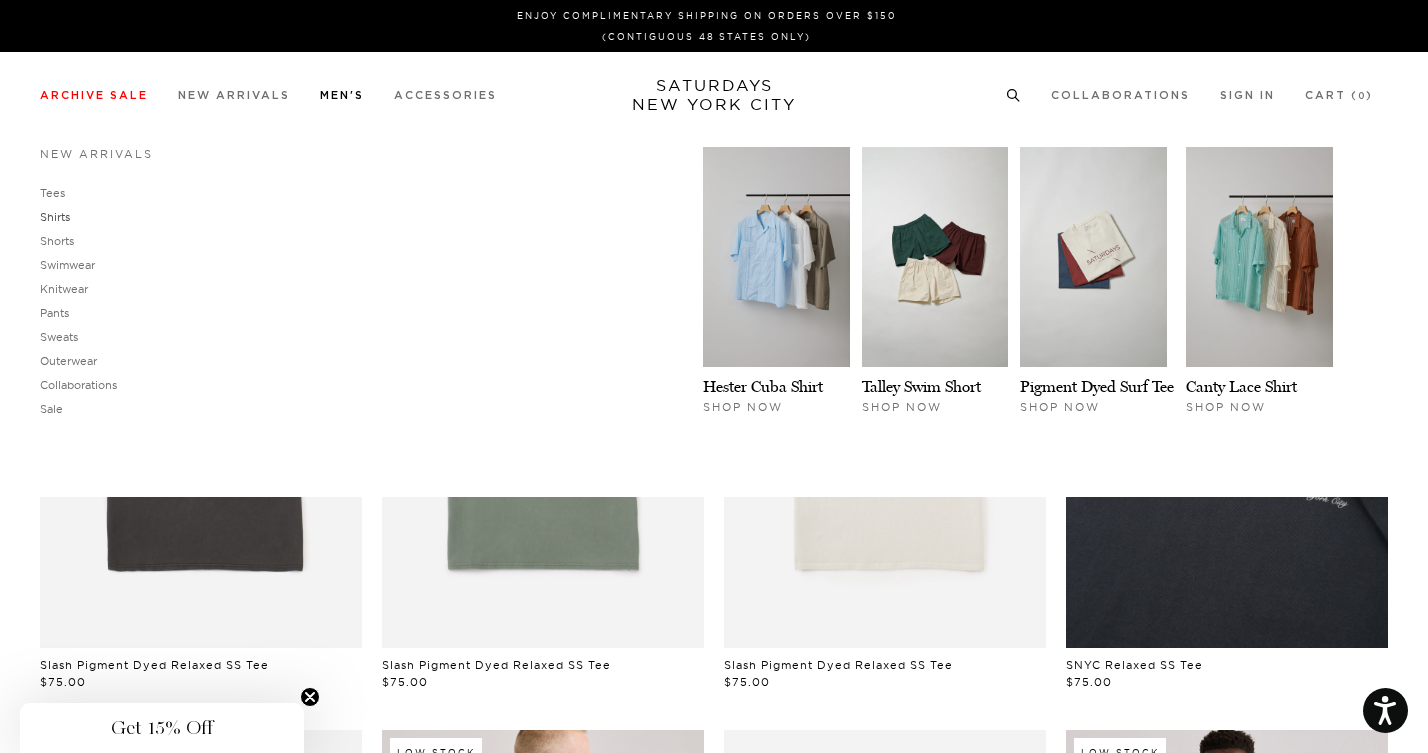 click on "Shirts" at bounding box center [55, 217] 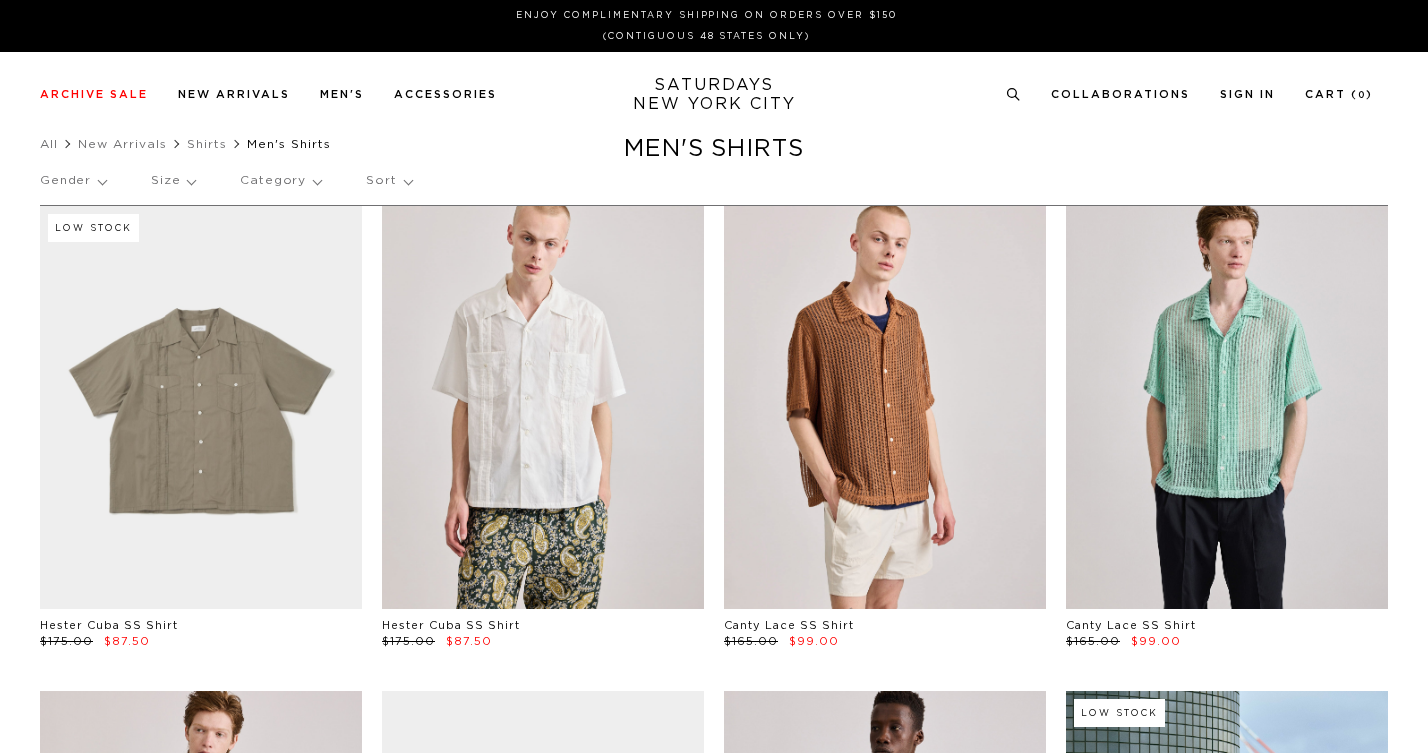 scroll, scrollTop: 0, scrollLeft: 0, axis: both 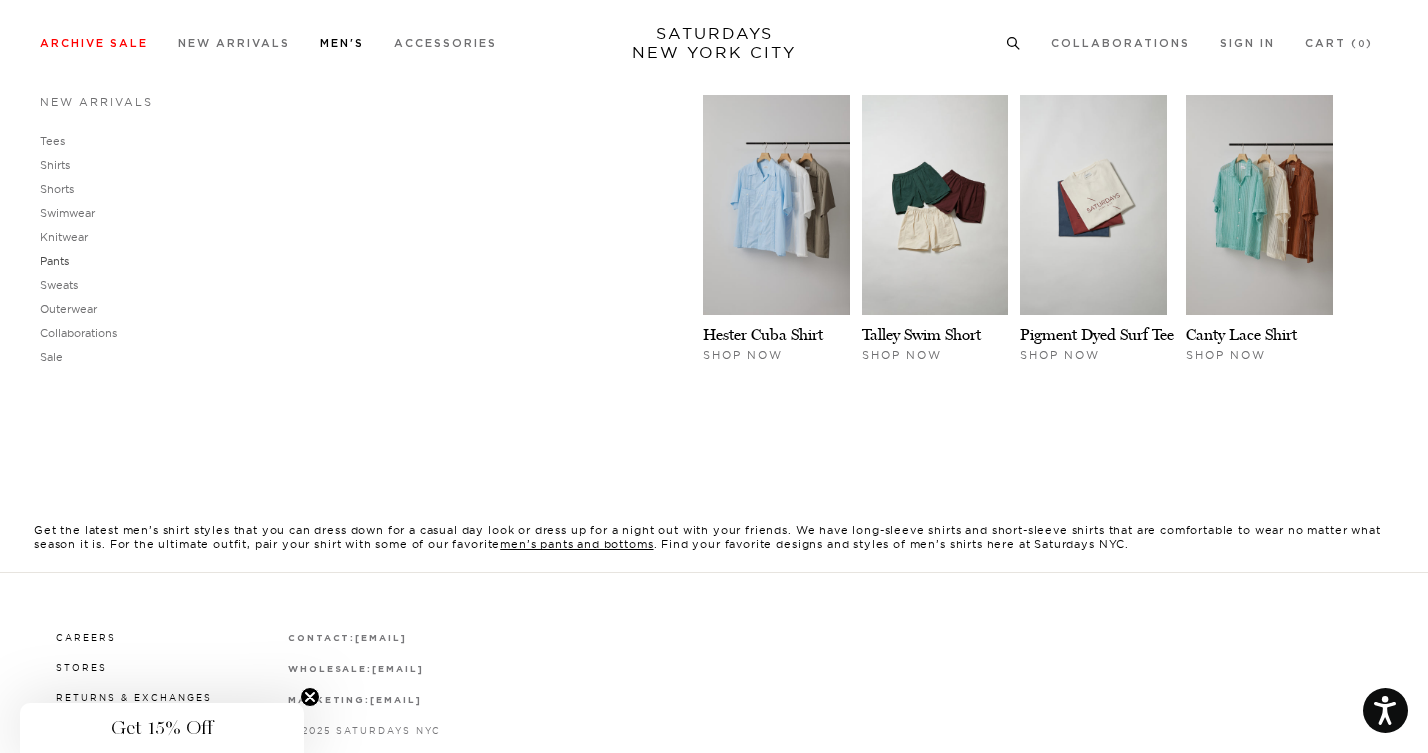 click on "Pants" at bounding box center (54, 261) 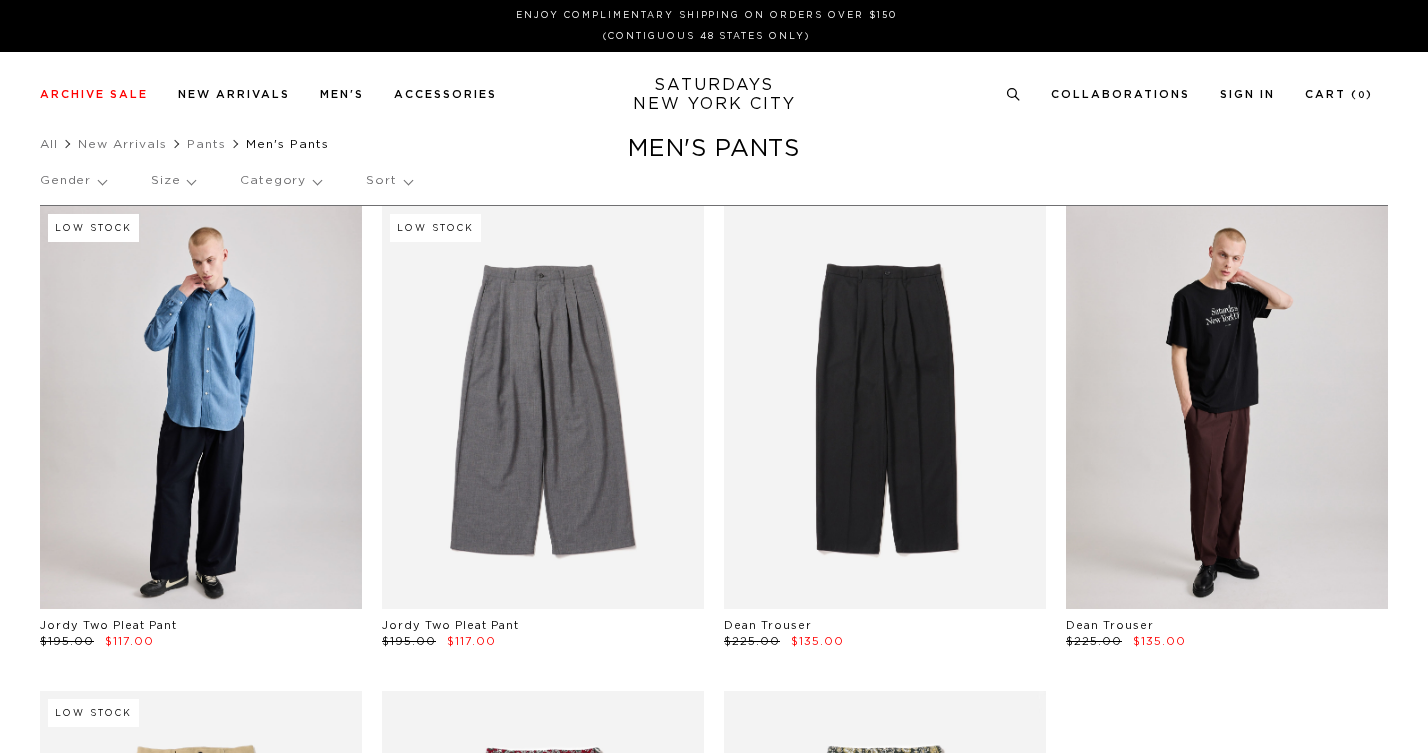 scroll, scrollTop: 0, scrollLeft: 0, axis: both 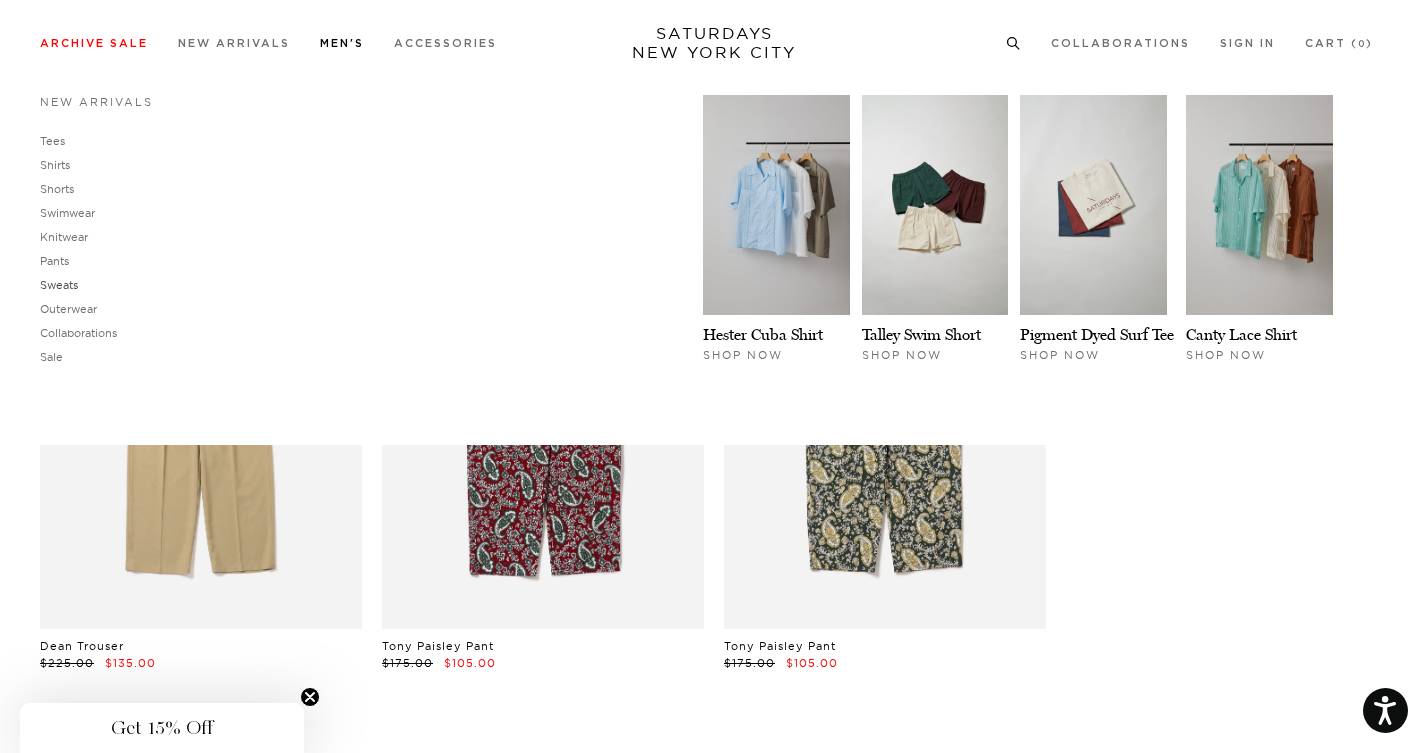 click on "Sweats" at bounding box center [59, 285] 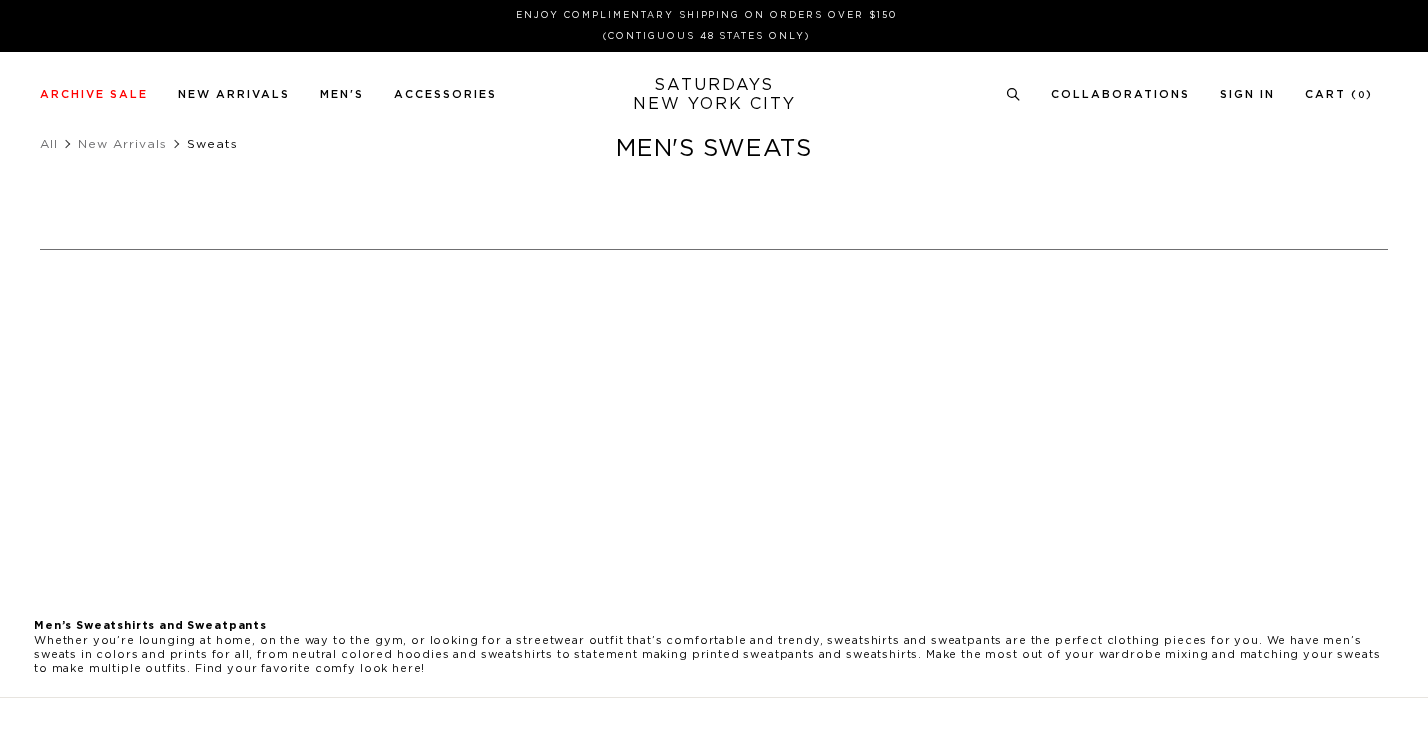 scroll, scrollTop: 0, scrollLeft: 0, axis: both 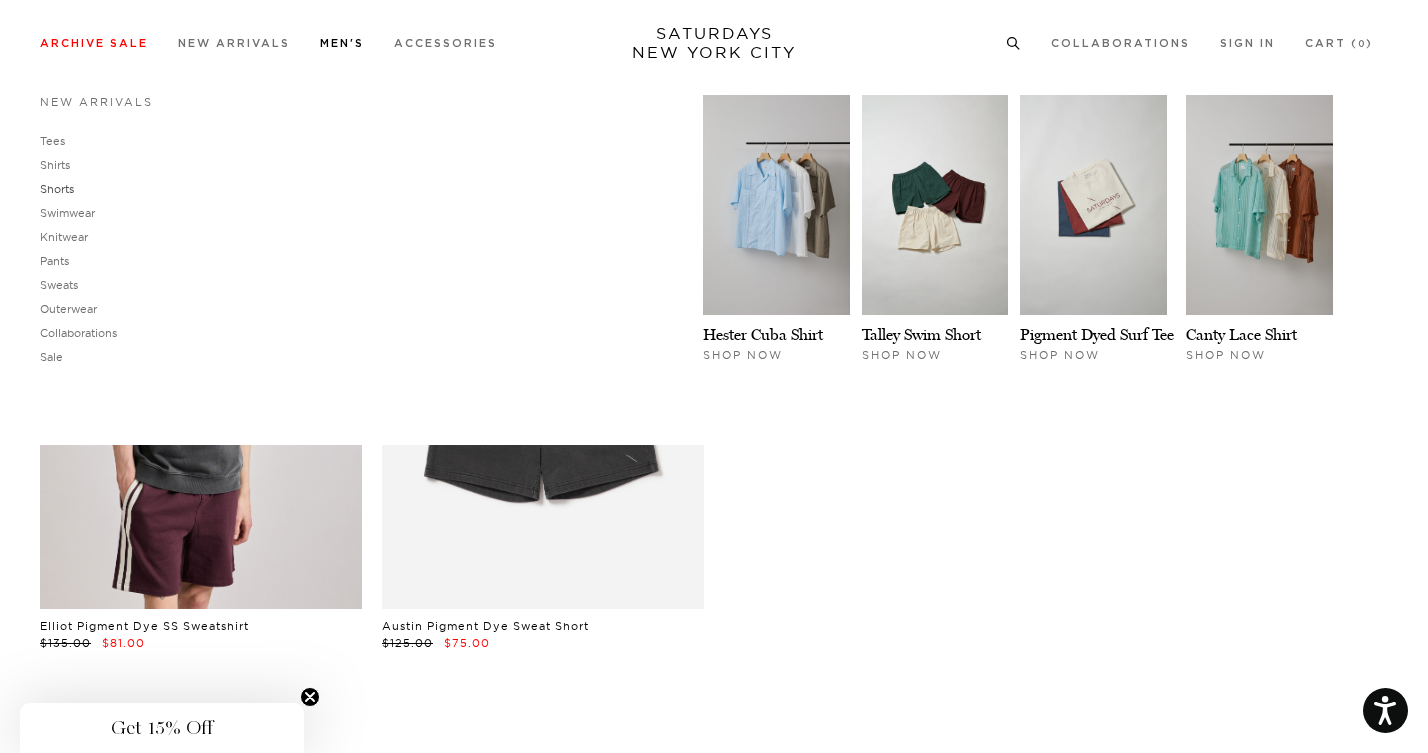 click on "Shorts" at bounding box center [57, 189] 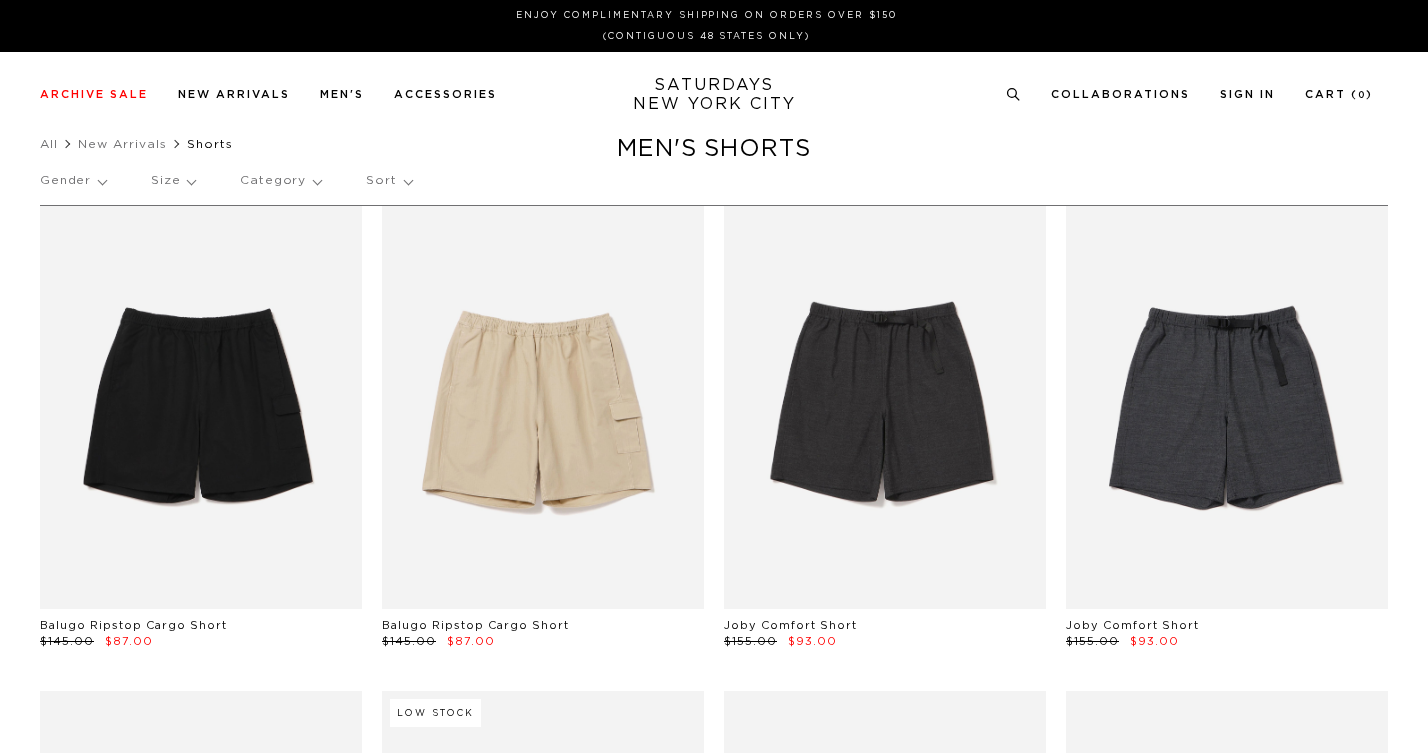 scroll, scrollTop: 0, scrollLeft: 0, axis: both 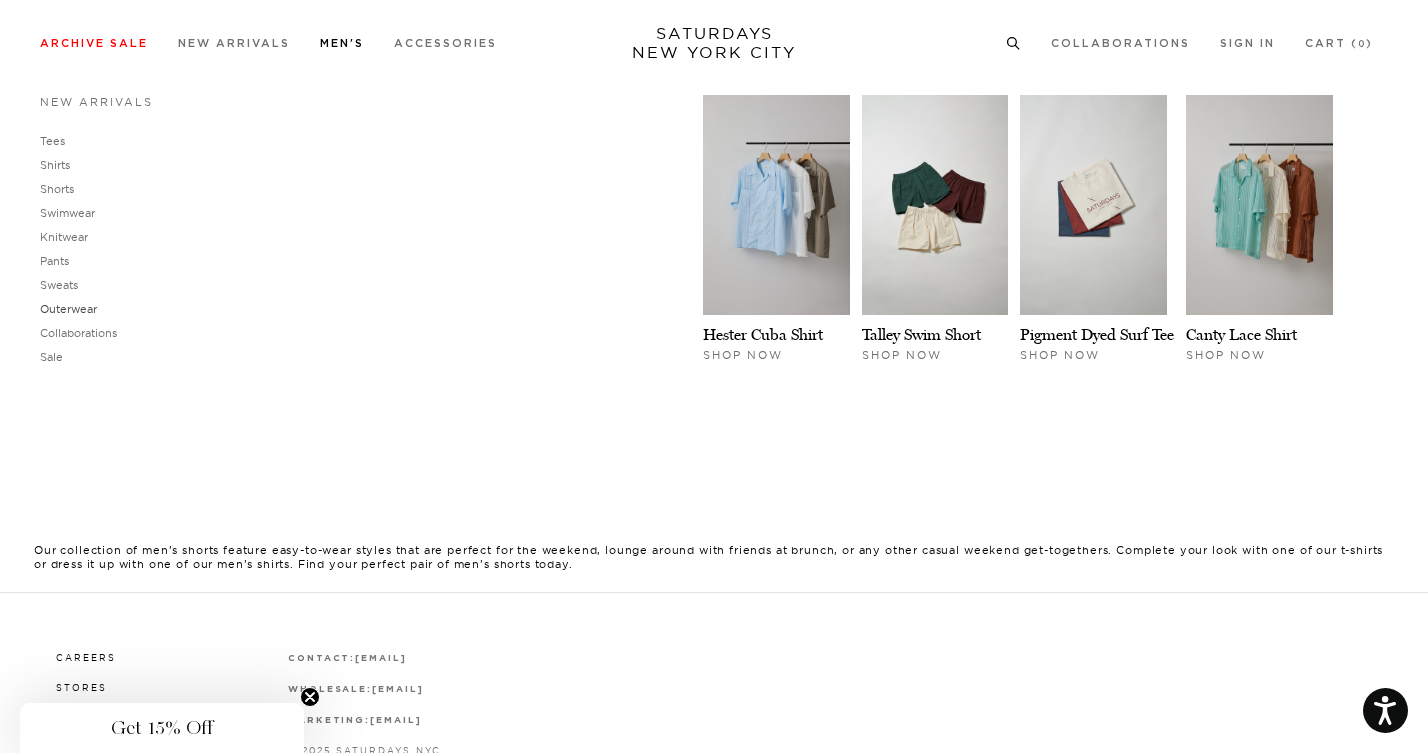 click on "Outerwear" at bounding box center (68, 309) 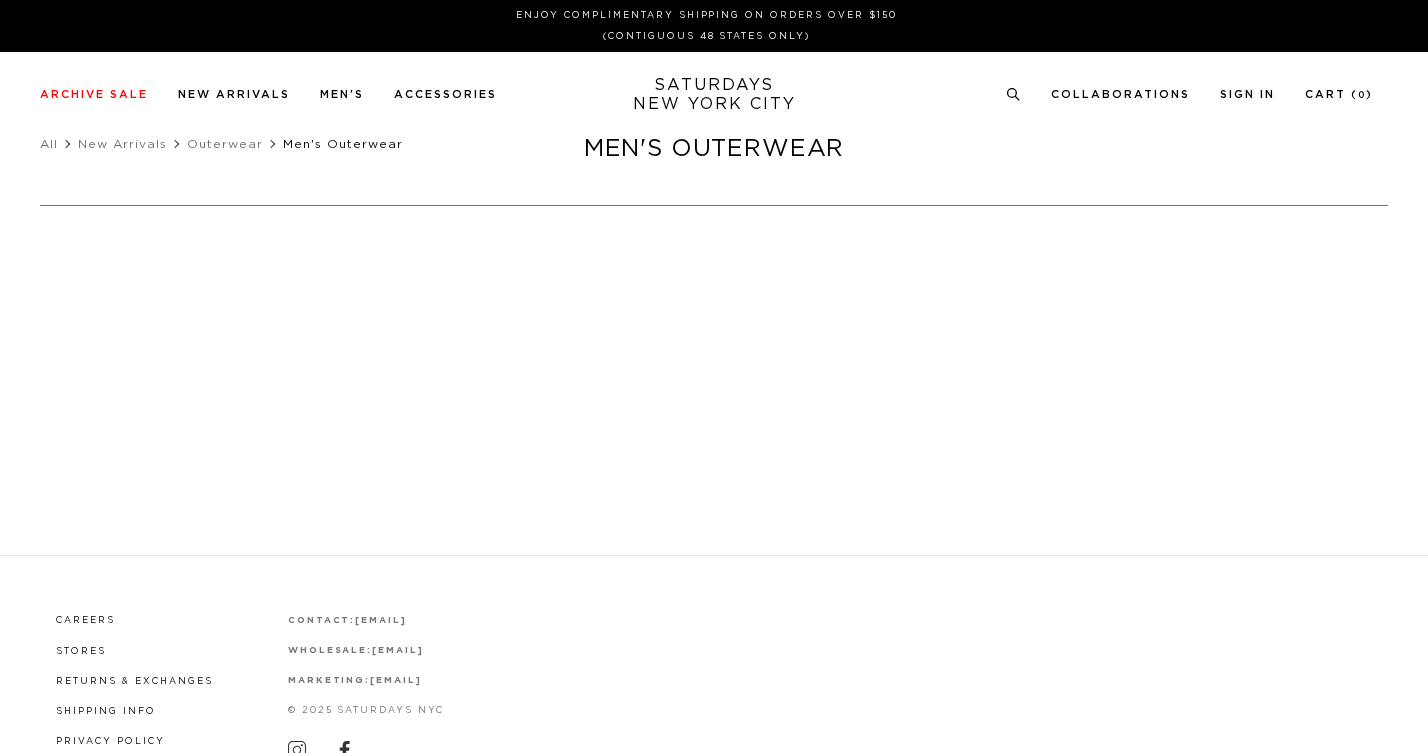 scroll, scrollTop: 0, scrollLeft: 0, axis: both 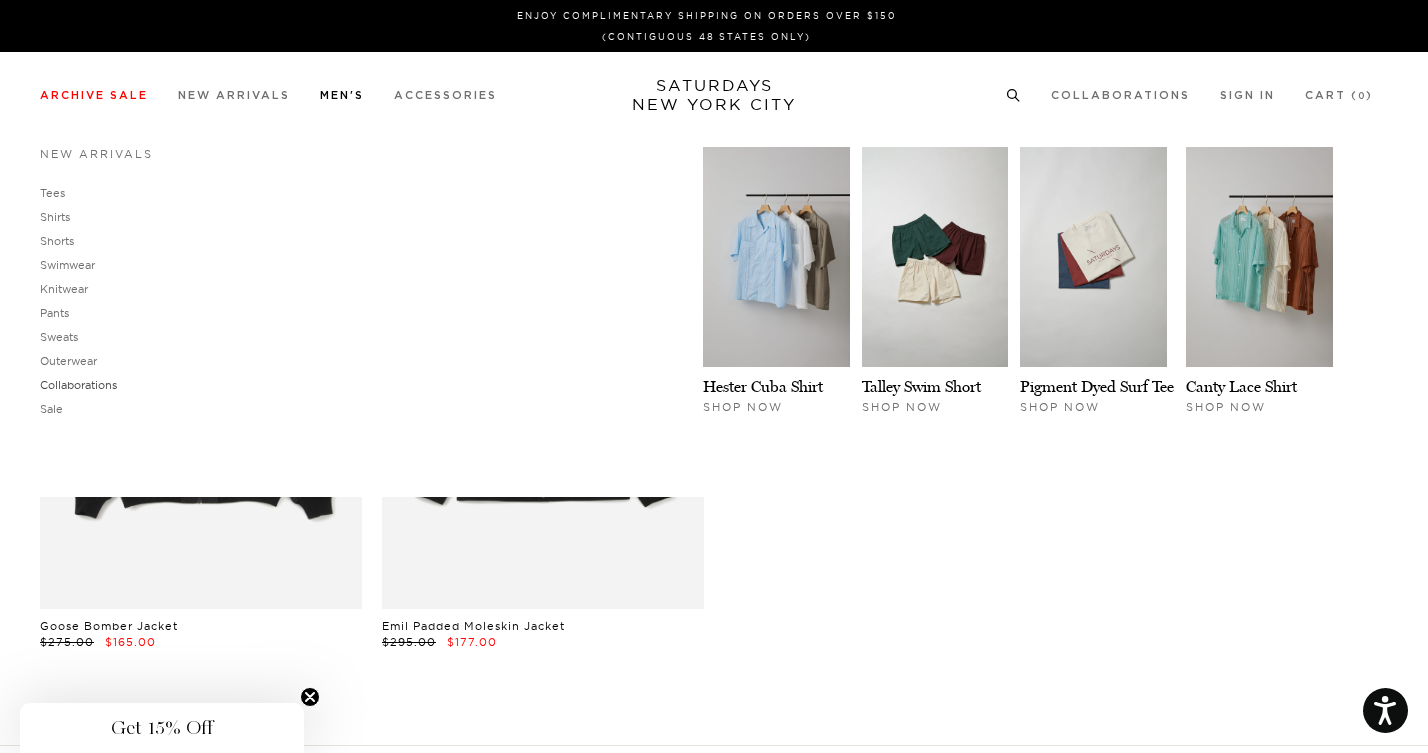 click on "Collaborations" at bounding box center [78, 385] 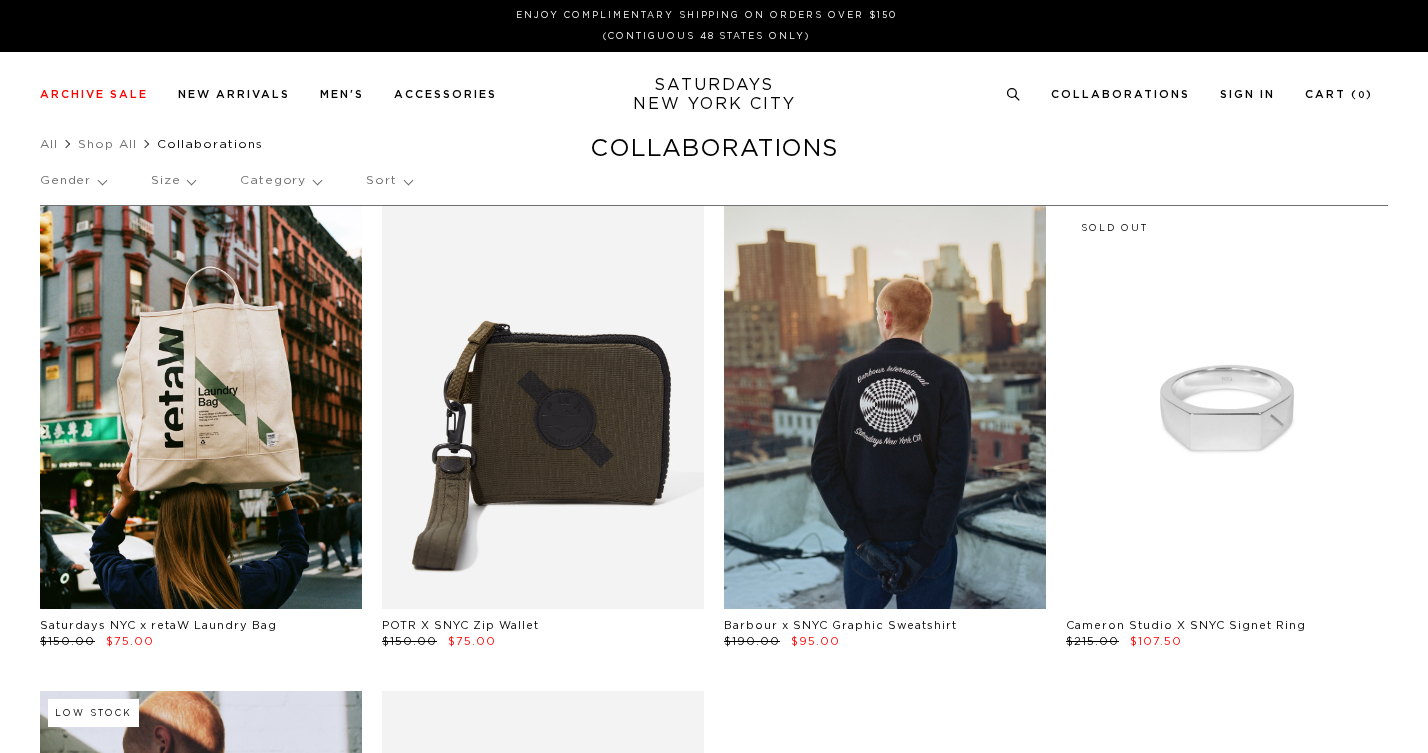 scroll, scrollTop: 0, scrollLeft: 0, axis: both 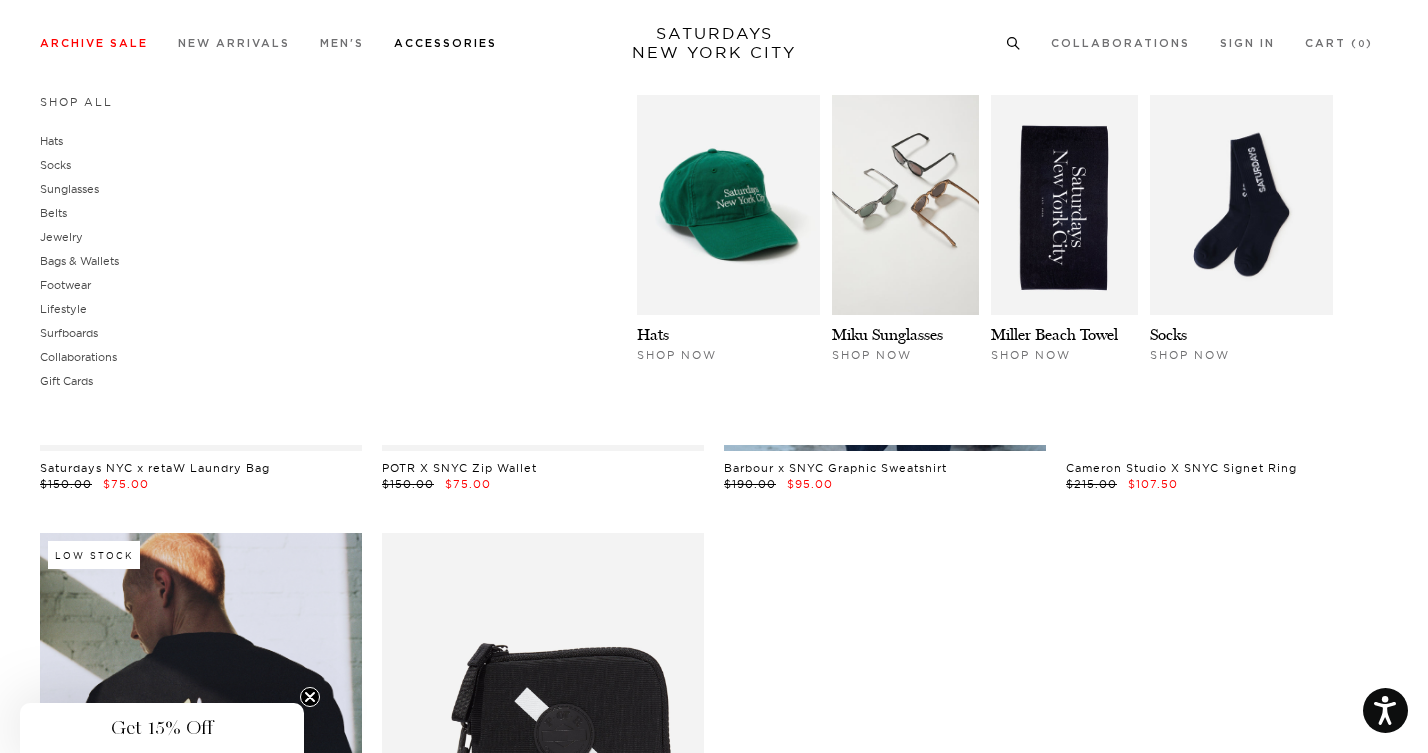 click on "Accessories" at bounding box center [445, 43] 